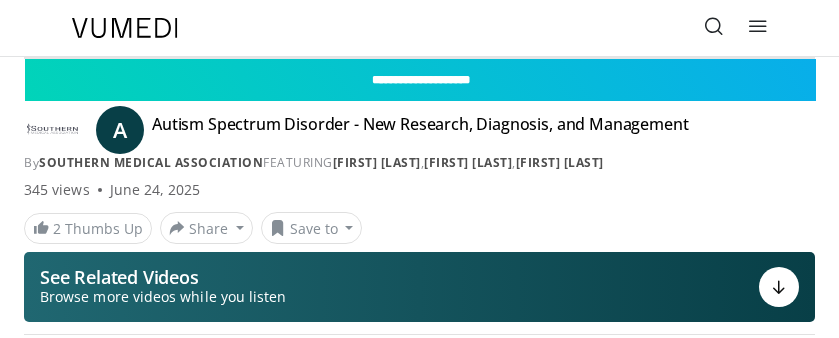 scroll, scrollTop: 0, scrollLeft: 0, axis: both 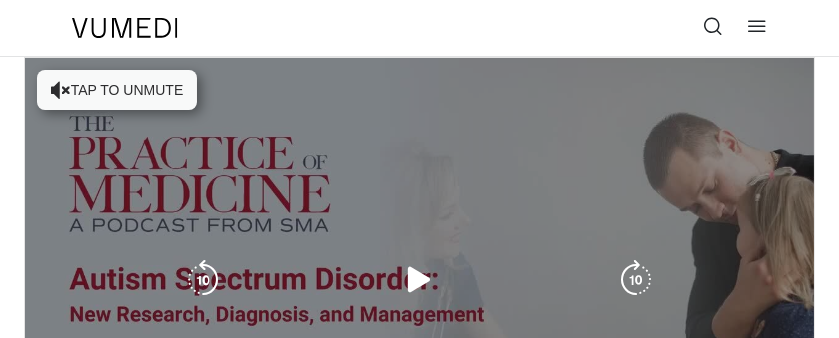 click on "10 seconds
Tap to unmute" at bounding box center (419, 280) 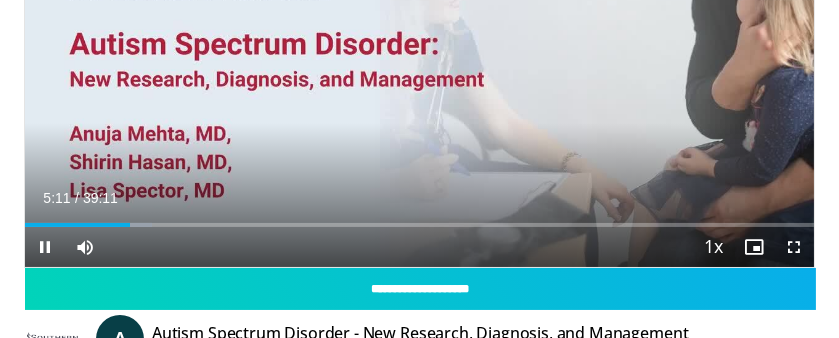 scroll, scrollTop: 228, scrollLeft: 0, axis: vertical 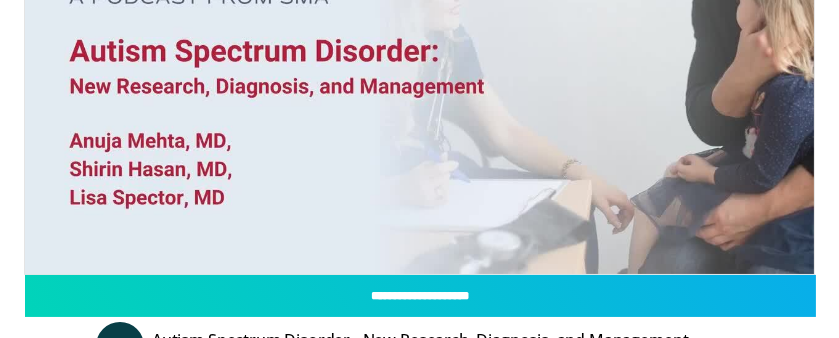 click on "Current Time  14:21 / Duration  39:11 Pause Skip Backward Skip Forward Mute Loaded :  39.49% 14:21 Stream Type  LIVE Seek to live, currently behind live LIVE   1x Playback Rate 0.5x 0.75x 1x , selected 1.25x 1.5x 1.75x 2x Chapters Chapters Descriptions descriptions off , selected Captions captions settings , opens captions settings dialog captions off , selected Audio Track en (Main) , selected Fullscreen Enable picture-in-picture mode" at bounding box center [419, 294] 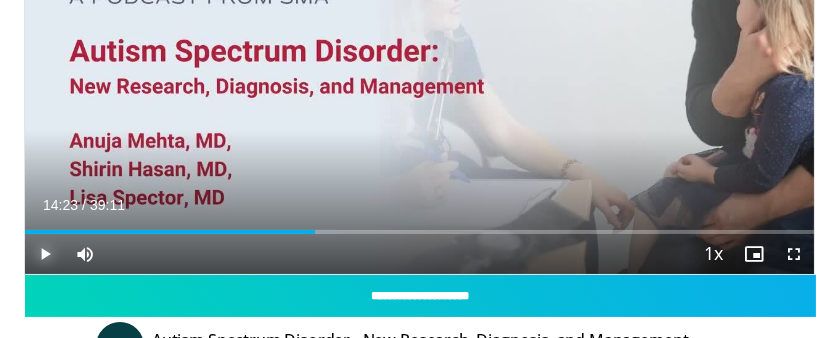 click at bounding box center [45, 254] 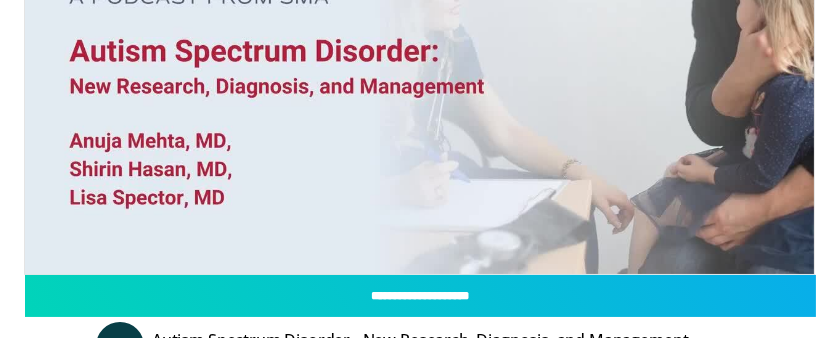 click on "10 seconds
Tap to unmute" at bounding box center (419, 52) 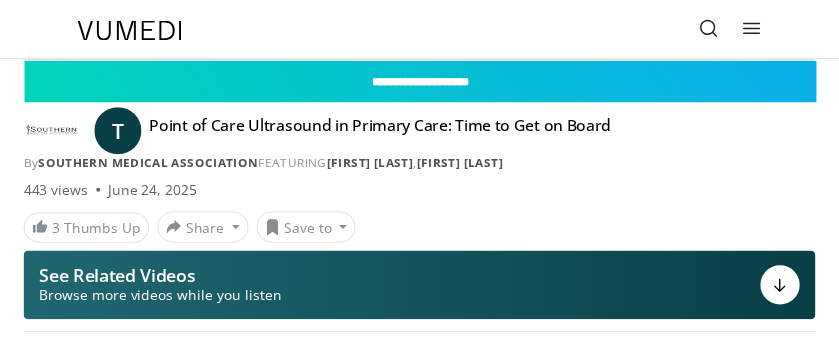 scroll, scrollTop: 0, scrollLeft: 0, axis: both 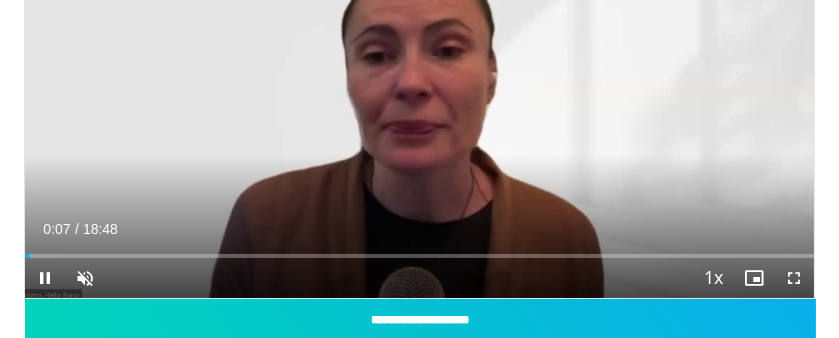 click at bounding box center (105, 278) 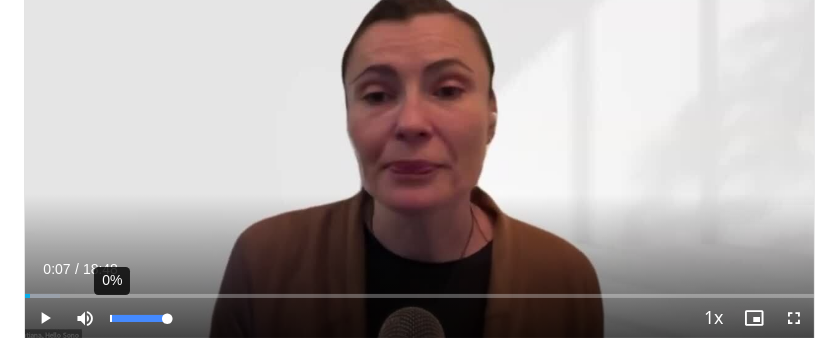 scroll, scrollTop: 152, scrollLeft: 0, axis: vertical 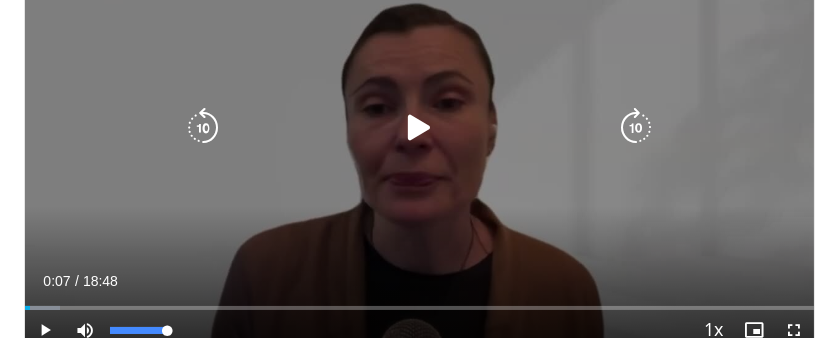 click at bounding box center [419, 128] 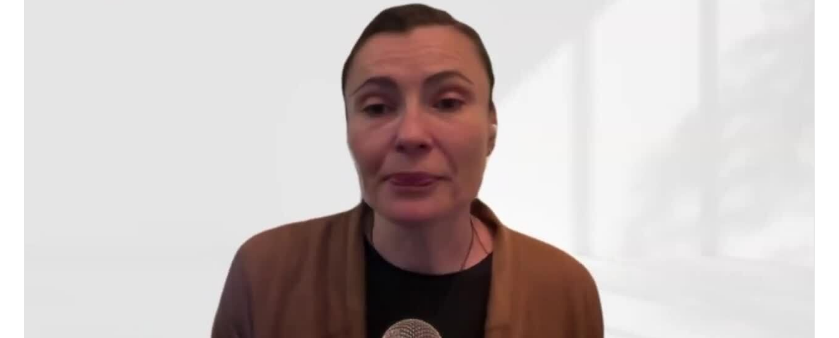 click on "10 seconds
Tap to unmute" at bounding box center (419, 128) 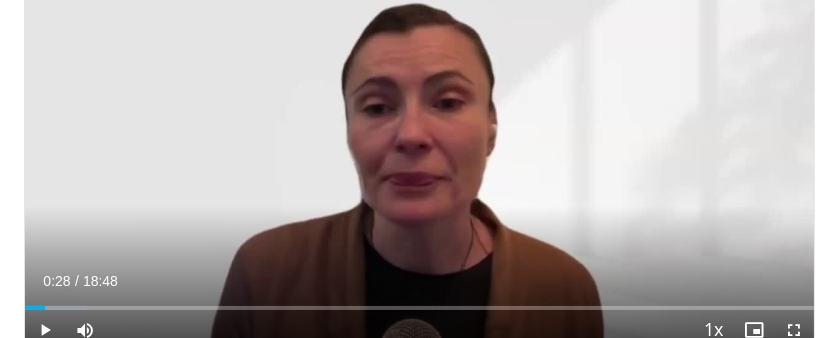 click on "10 seconds
Tap to unmute" at bounding box center [419, 128] 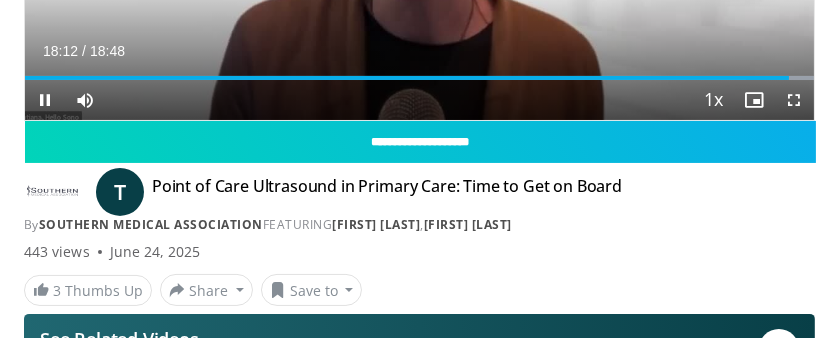 scroll, scrollTop: 383, scrollLeft: 0, axis: vertical 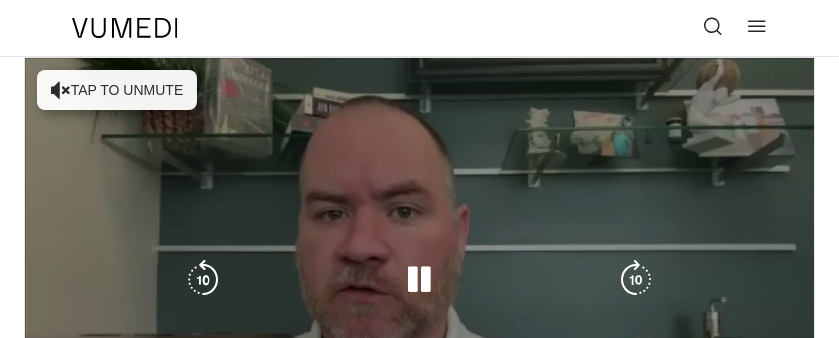 click on "10 seconds
Tap to unmute" at bounding box center (419, 280) 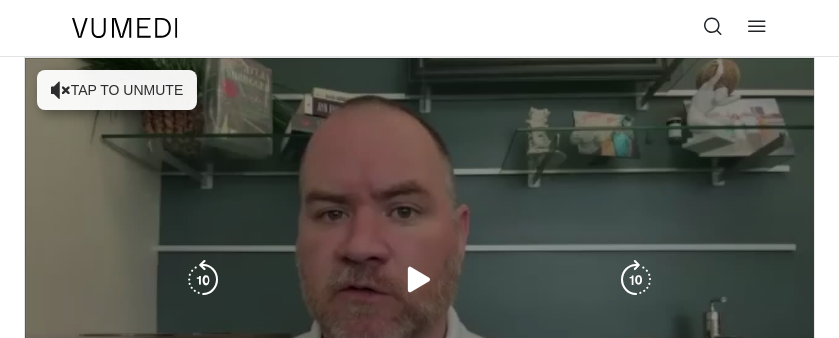 click on "10 seconds
Tap to unmute" at bounding box center [419, 280] 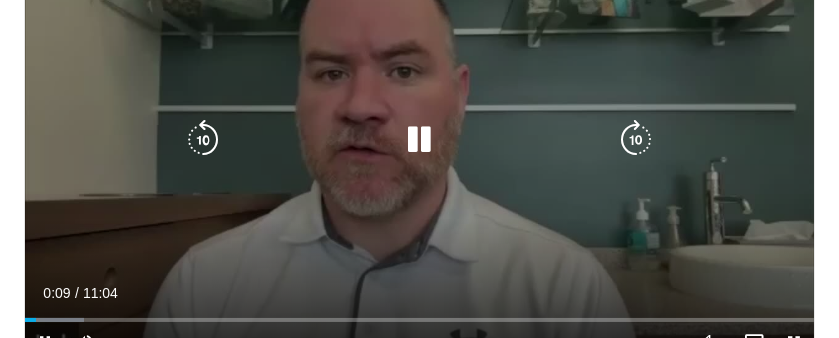 scroll, scrollTop: 141, scrollLeft: 0, axis: vertical 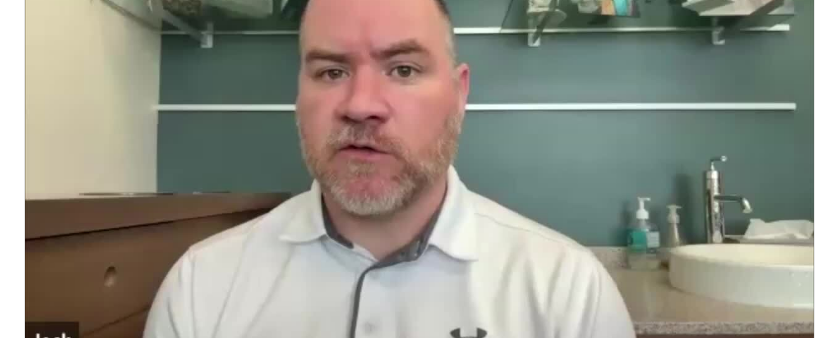 click on "10 seconds
Tap to unmute" at bounding box center [419, 139] 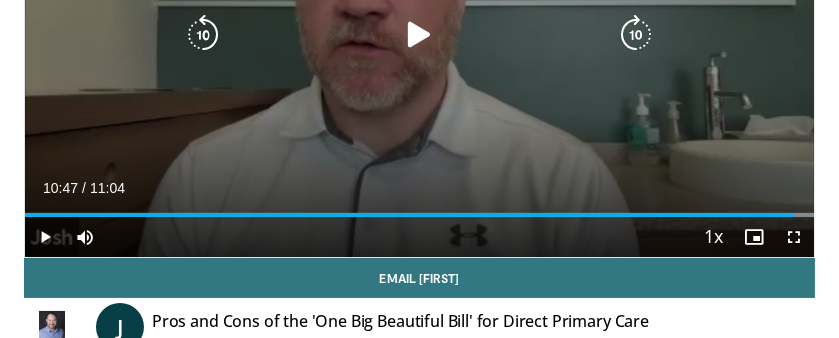 scroll, scrollTop: 246, scrollLeft: 0, axis: vertical 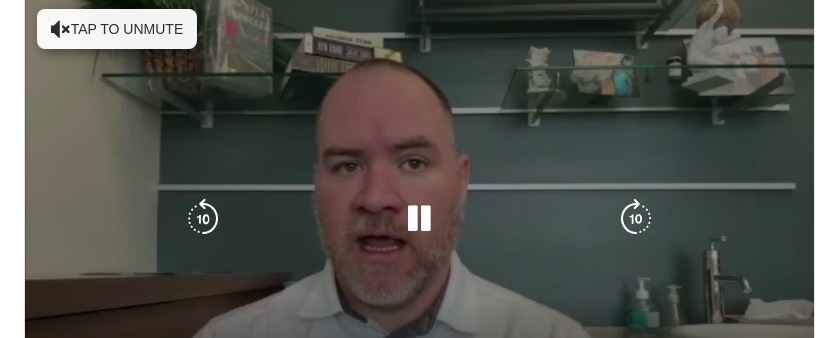 click on "10 seconds
Tap to unmute" at bounding box center [419, 219] 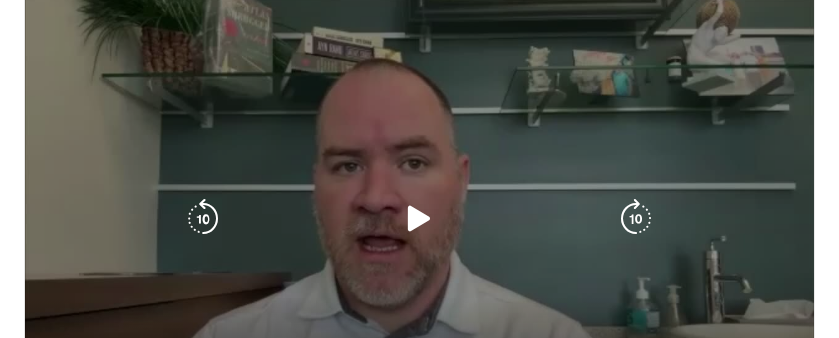 click at bounding box center (419, 219) 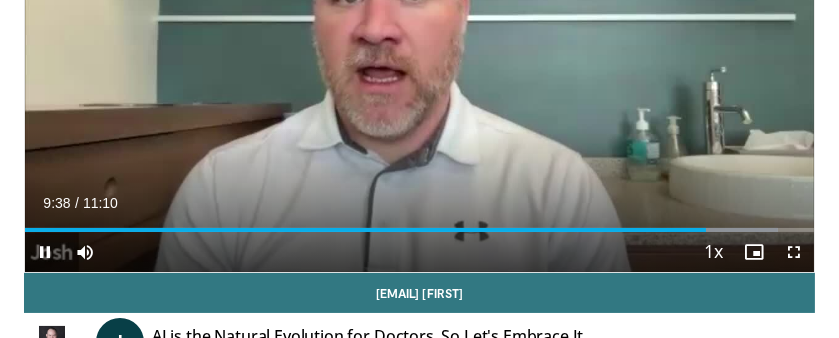 scroll, scrollTop: 231, scrollLeft: 0, axis: vertical 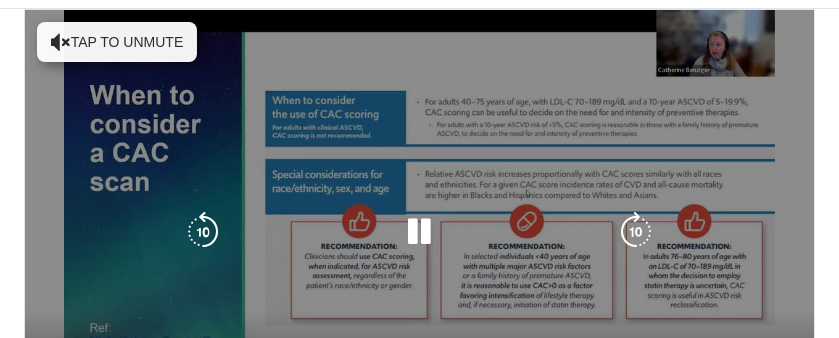 click on "10 seconds
Tap to unmute" at bounding box center [419, 232] 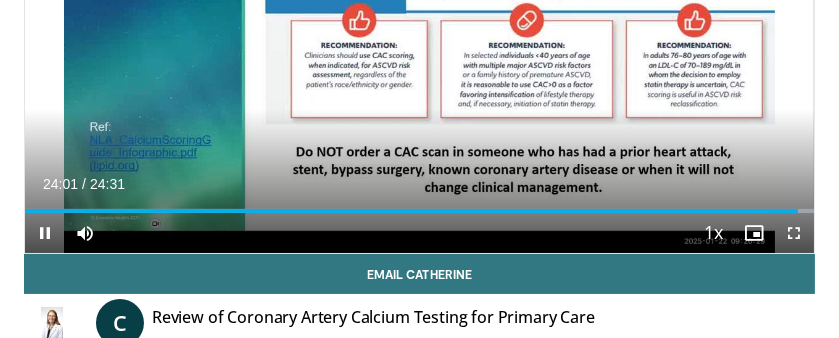 scroll, scrollTop: 250, scrollLeft: 0, axis: vertical 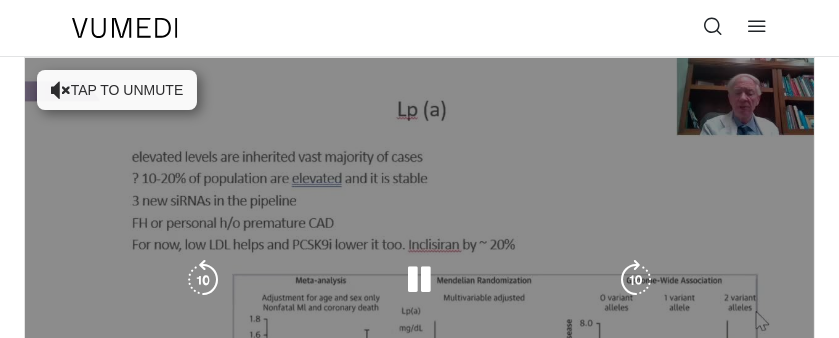 click on "10 seconds
Tap to unmute" at bounding box center [419, 280] 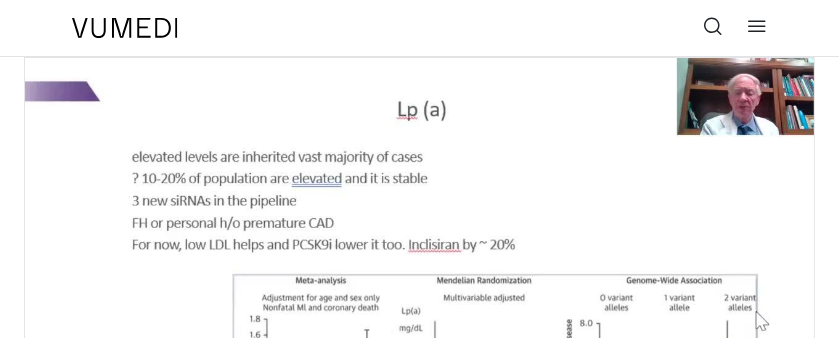 click at bounding box center (419, 280) 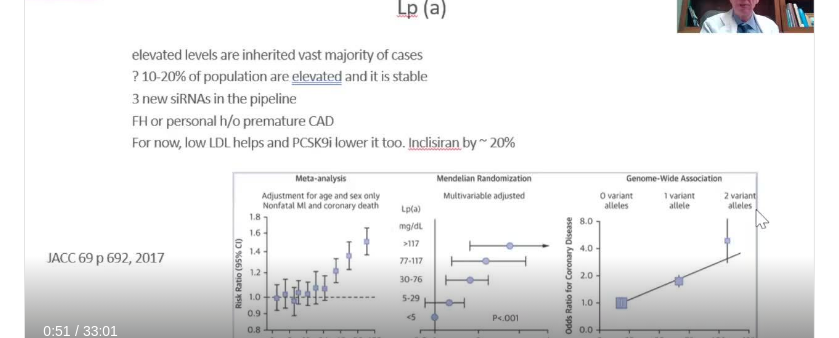 scroll, scrollTop: 103, scrollLeft: 0, axis: vertical 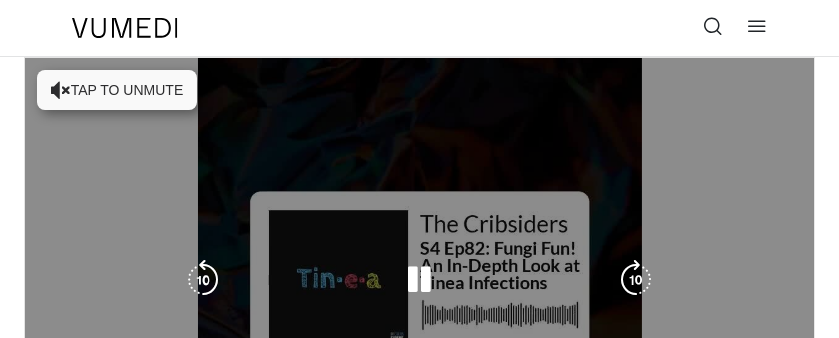 click on "10 seconds
Tap to unmute" at bounding box center (419, 280) 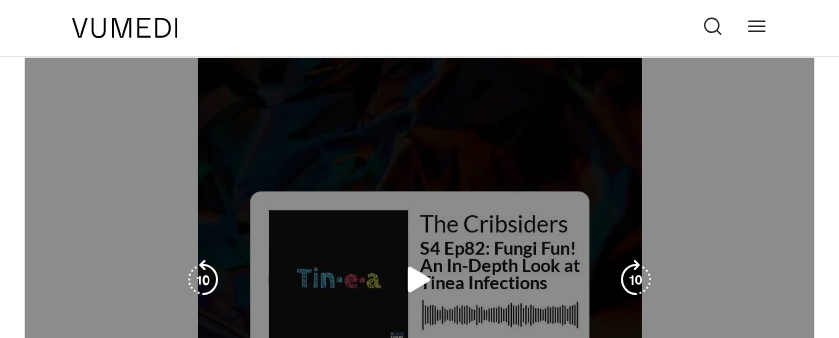 click at bounding box center (419, 280) 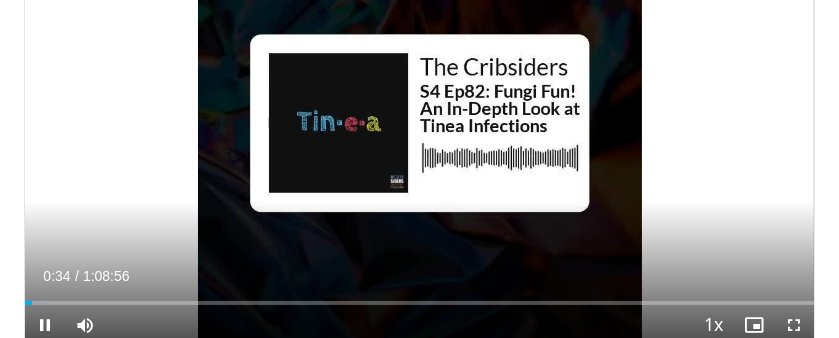 scroll, scrollTop: 165, scrollLeft: 0, axis: vertical 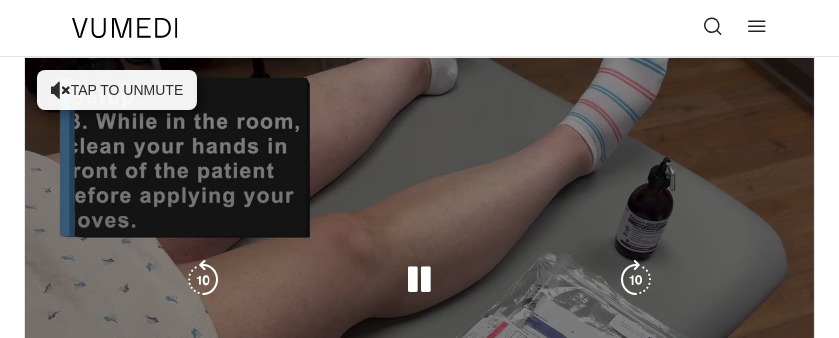 click on "10 seconds
Tap to unmute" at bounding box center (419, 280) 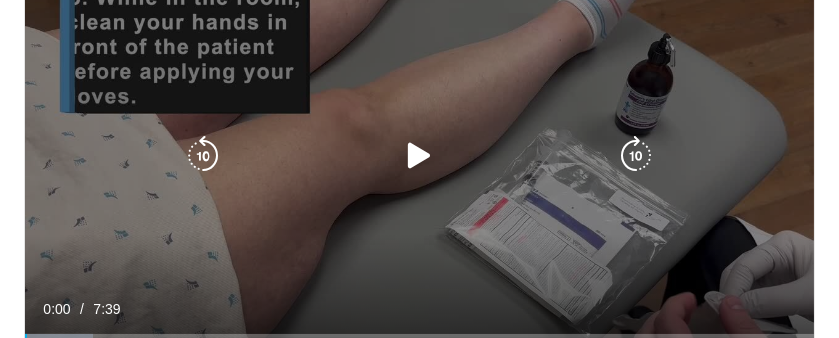 scroll, scrollTop: 139, scrollLeft: 0, axis: vertical 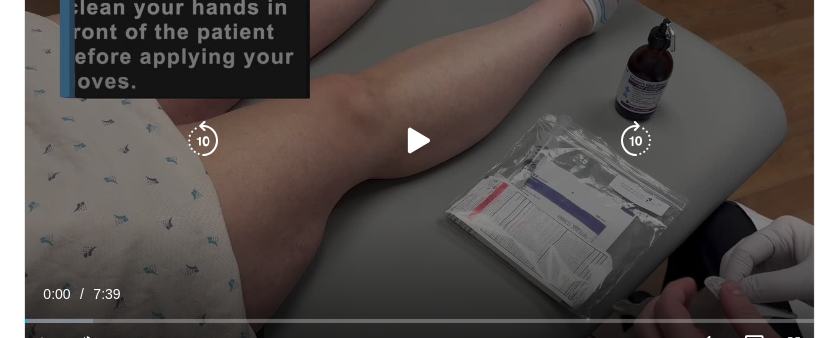 click at bounding box center (419, 141) 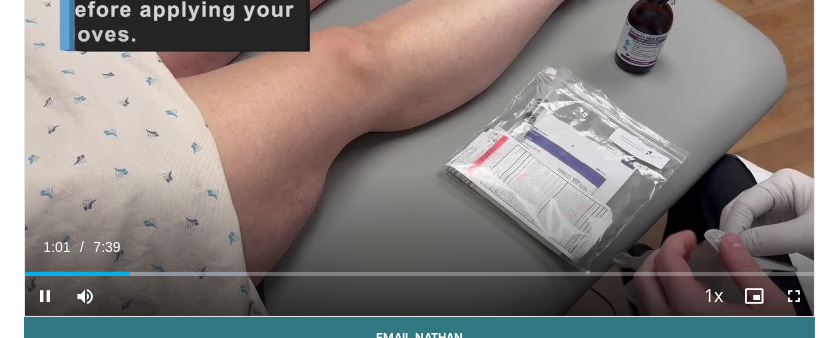 scroll, scrollTop: 185, scrollLeft: 0, axis: vertical 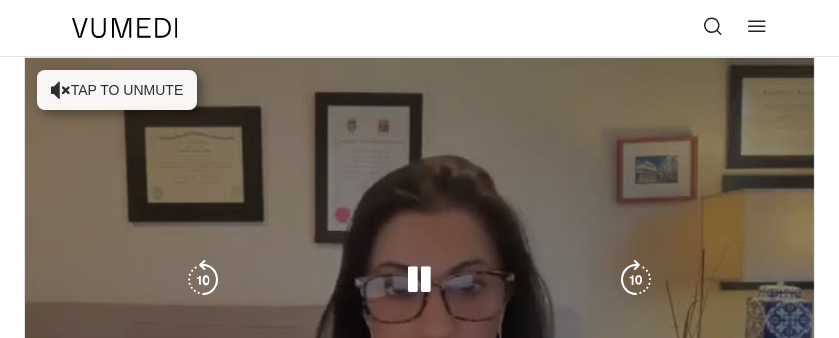 click on "Tap to unmute" at bounding box center (117, 90) 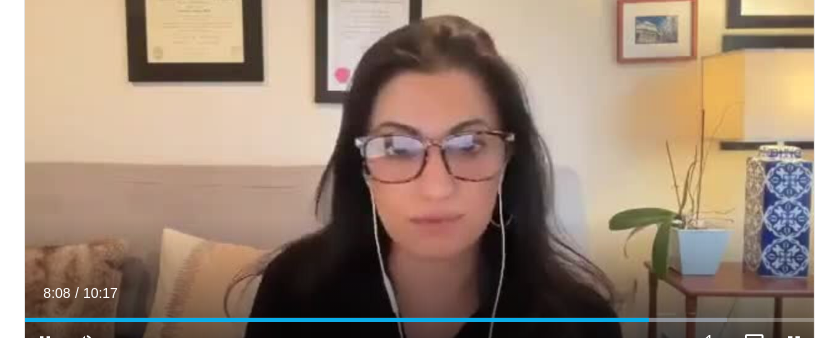 scroll, scrollTop: 128, scrollLeft: 0, axis: vertical 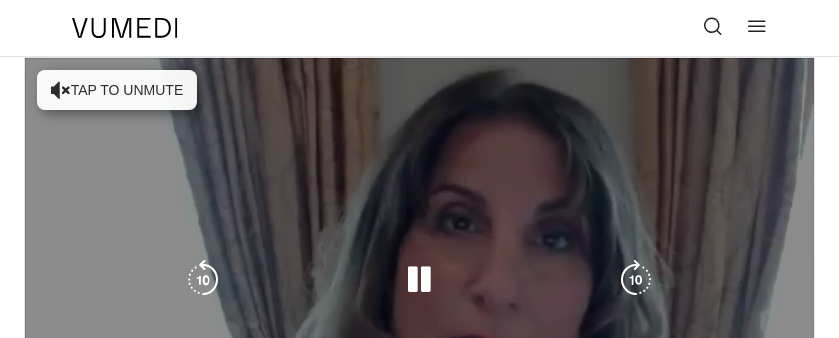 click on "Tap to unmute" at bounding box center [117, 90] 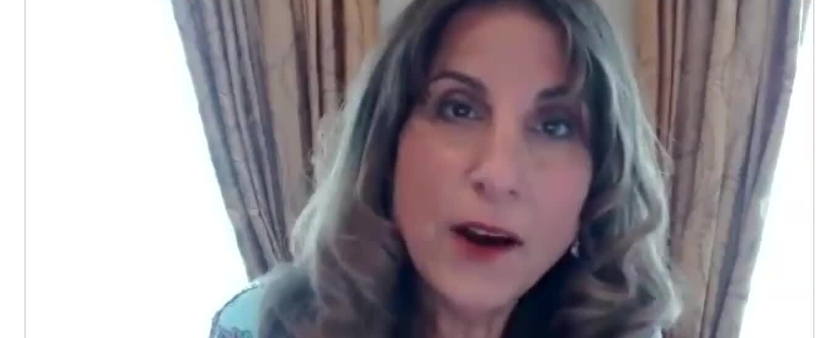scroll, scrollTop: 150, scrollLeft: 0, axis: vertical 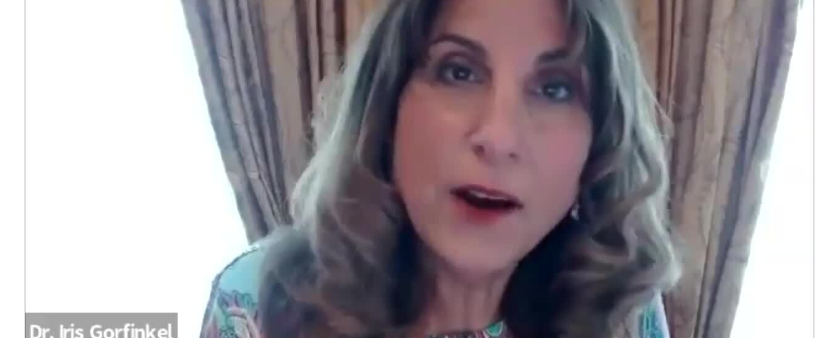 click on "**********" at bounding box center (419, 130) 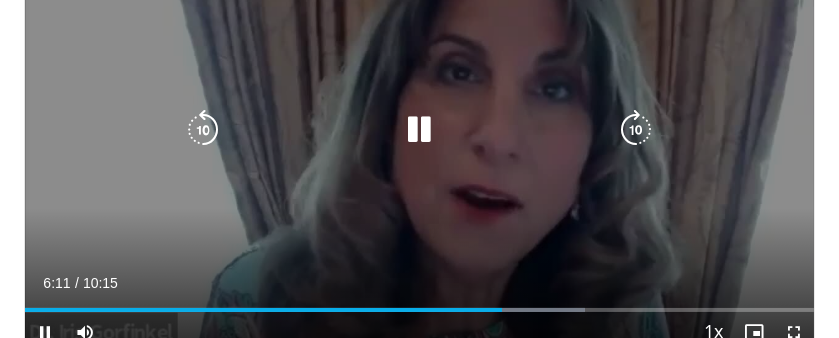 click at bounding box center [419, 130] 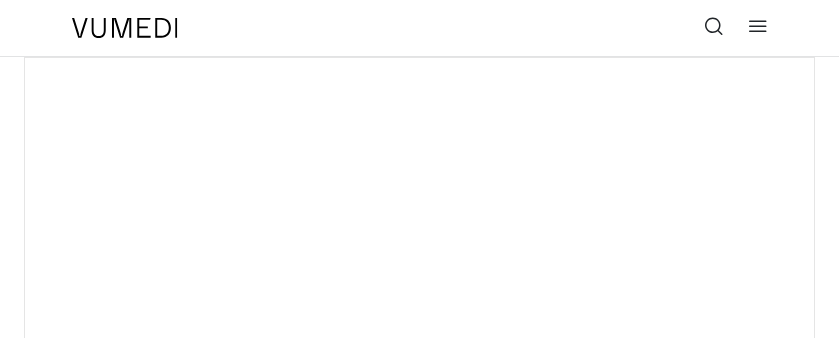 scroll, scrollTop: 0, scrollLeft: 0, axis: both 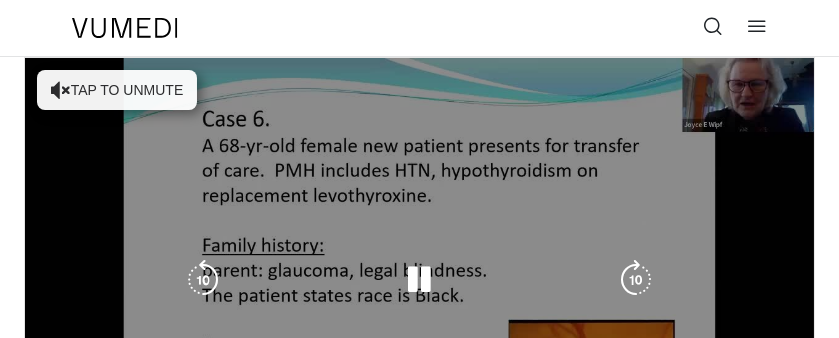 click on "Tap to unmute" at bounding box center (117, 90) 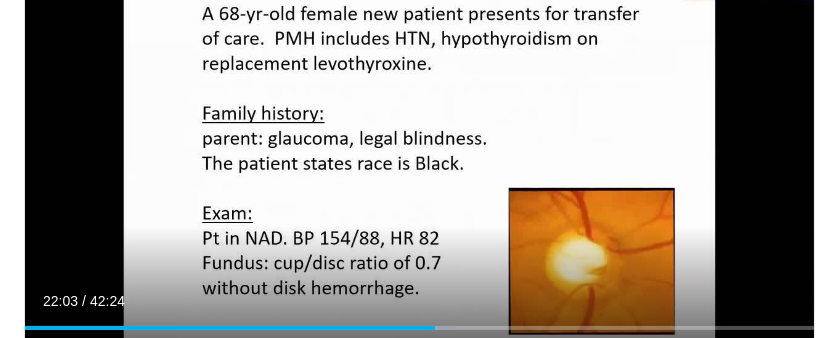 scroll, scrollTop: 133, scrollLeft: 0, axis: vertical 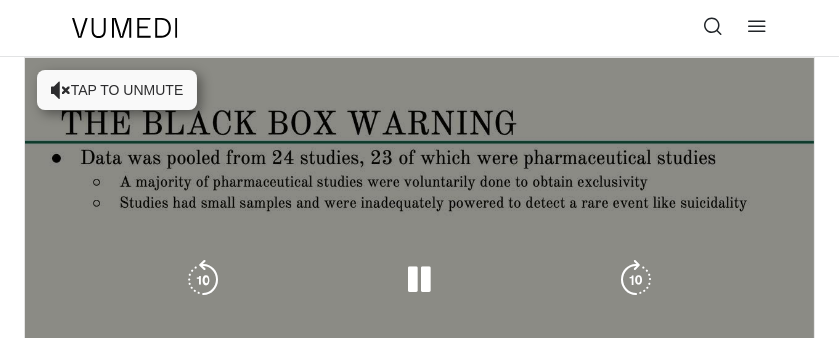 click on "Tap to unmute" at bounding box center [117, 90] 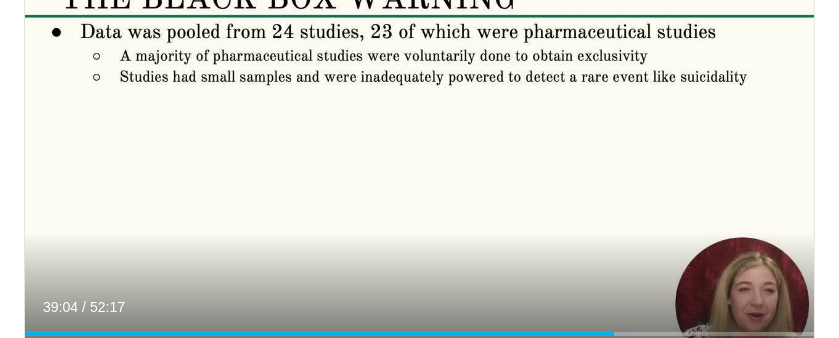 scroll, scrollTop: 126, scrollLeft: 0, axis: vertical 